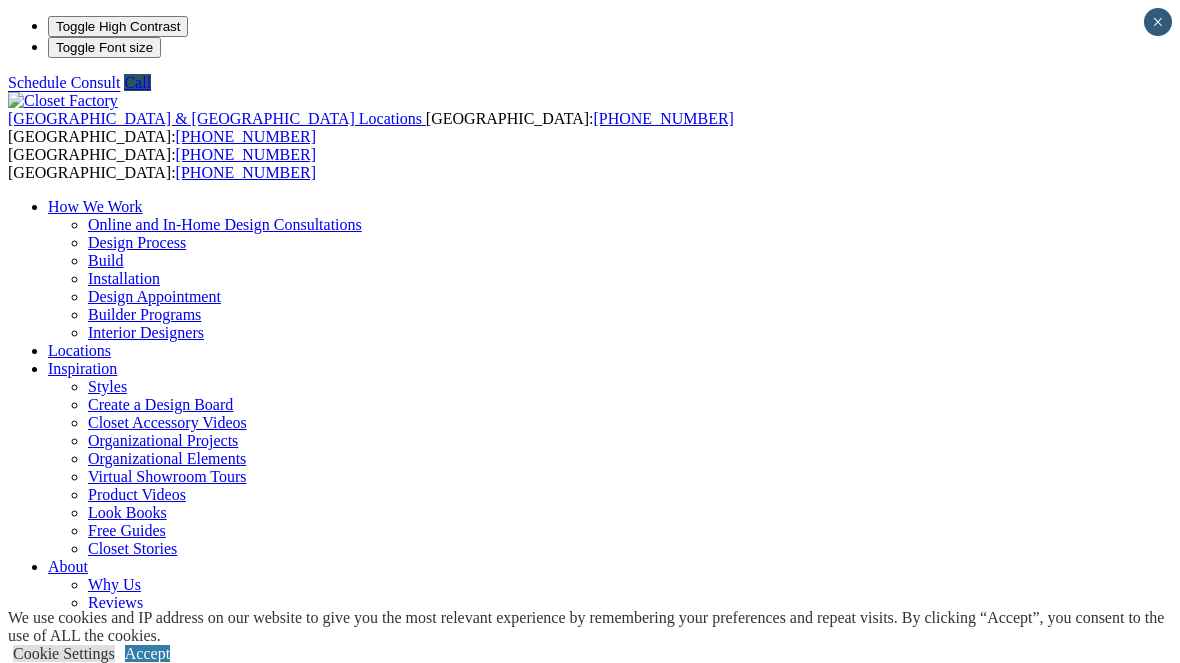scroll, scrollTop: 0, scrollLeft: 0, axis: both 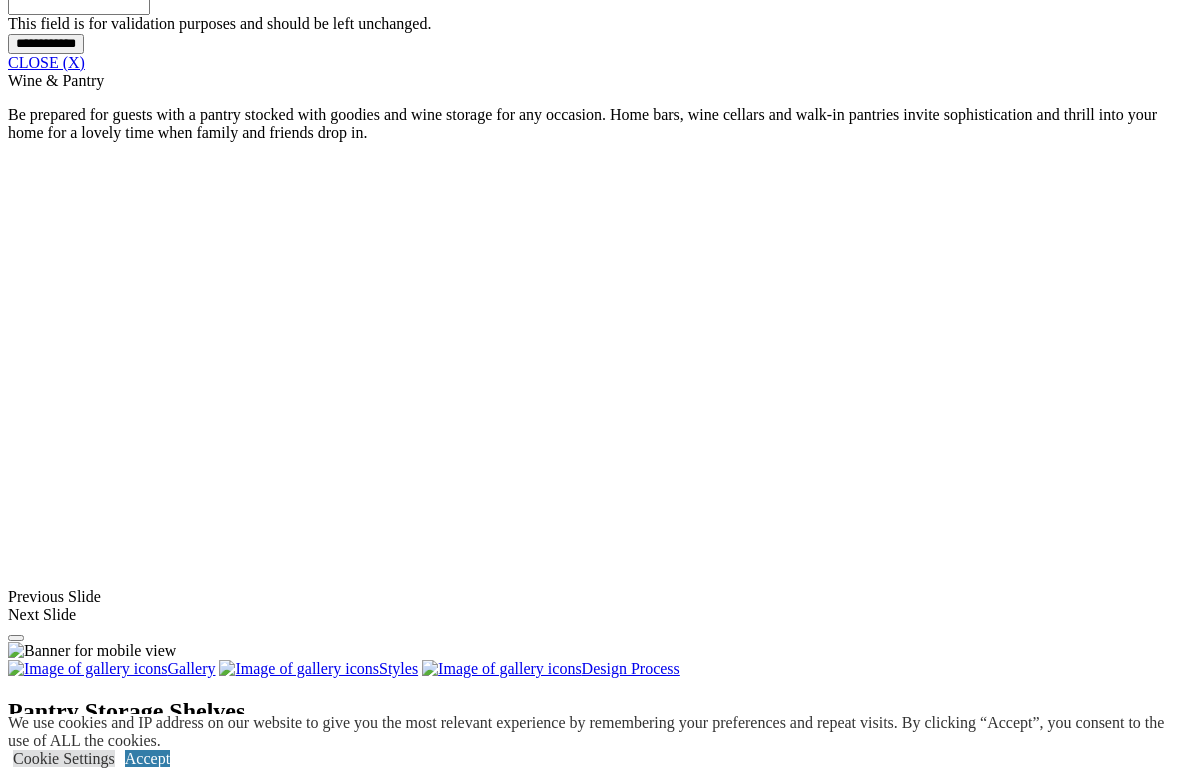 click on "CLOSE (X)" at bounding box center [46, 62] 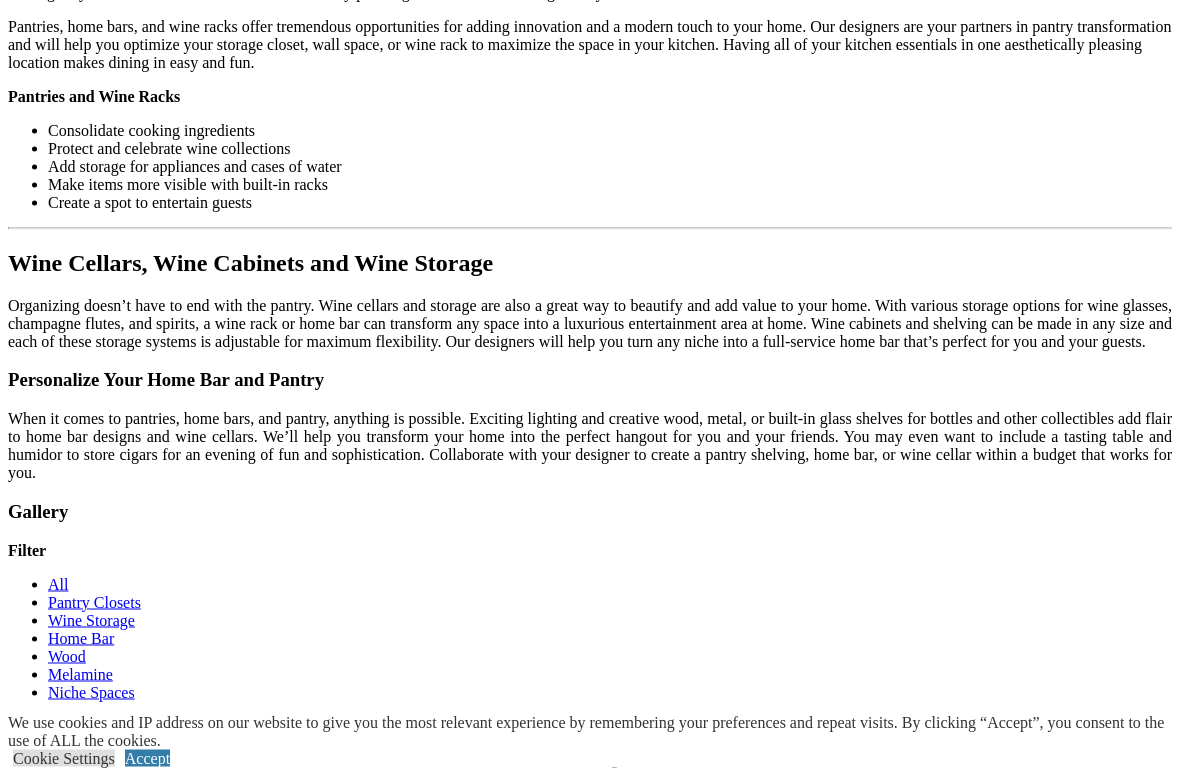scroll, scrollTop: 2124, scrollLeft: 0, axis: vertical 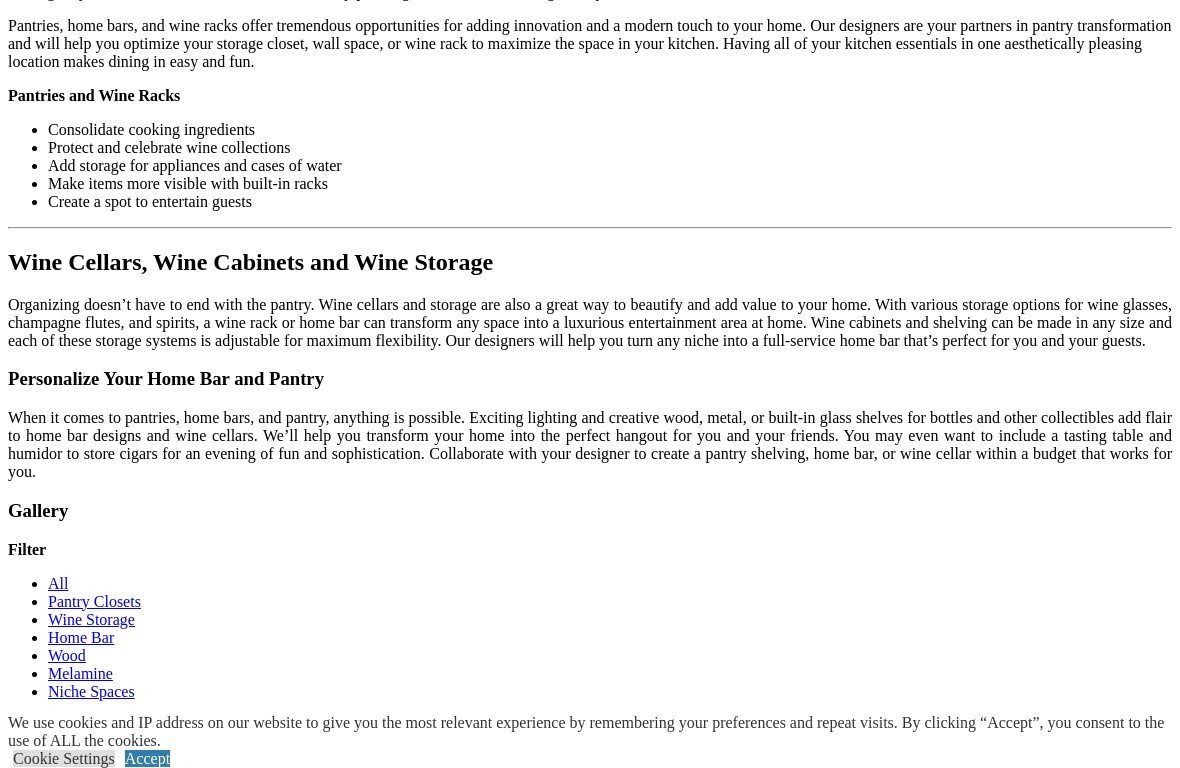 click on "Load More" at bounding box center (44, 1597) 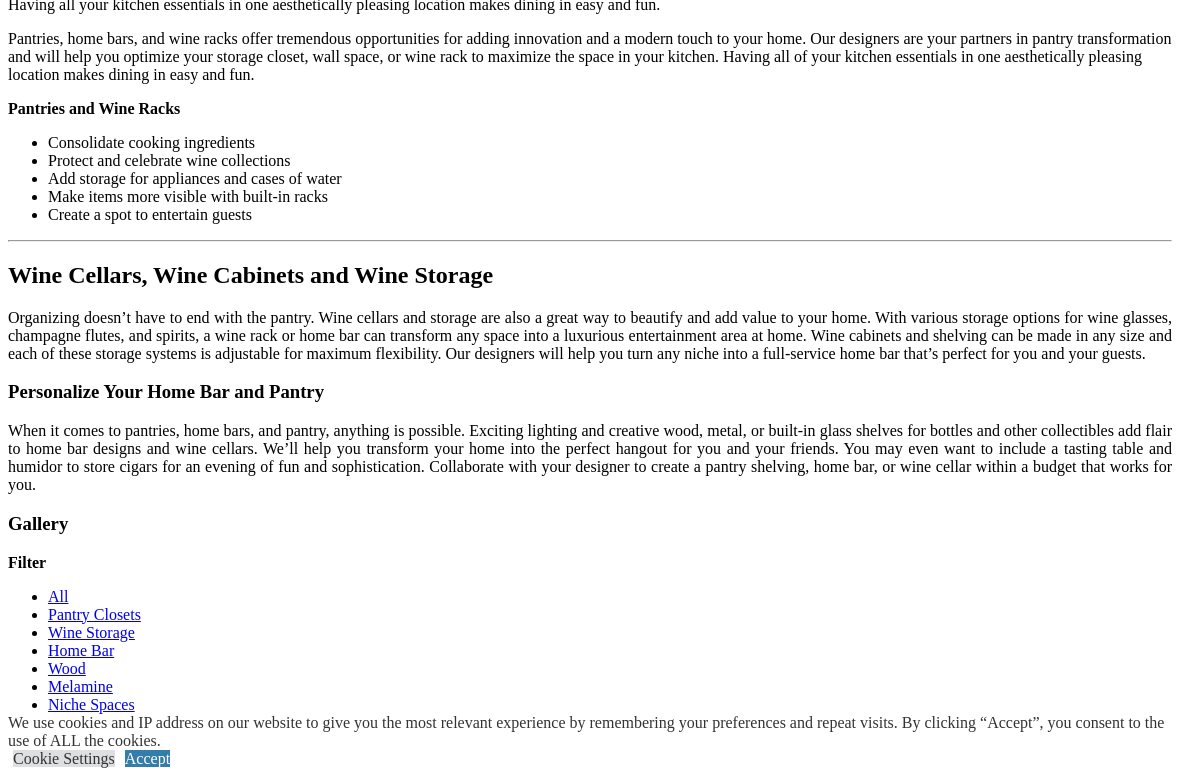 click on "click to like coffee wall paper in walkin pantry with corner shelving" at bounding box center [209, 1612] 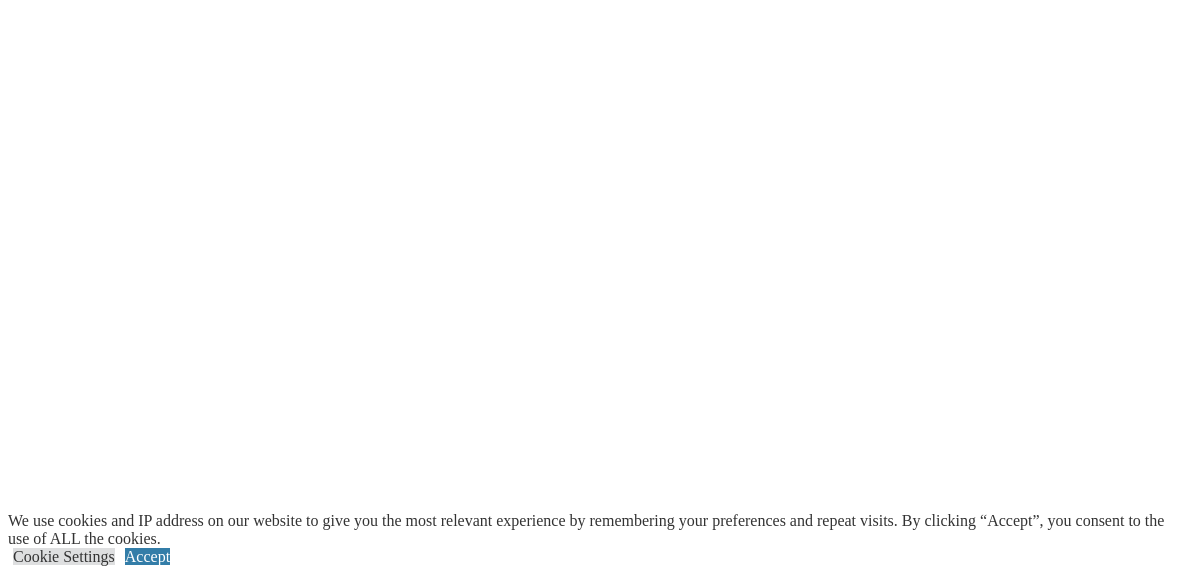 scroll, scrollTop: 2673, scrollLeft: 0, axis: vertical 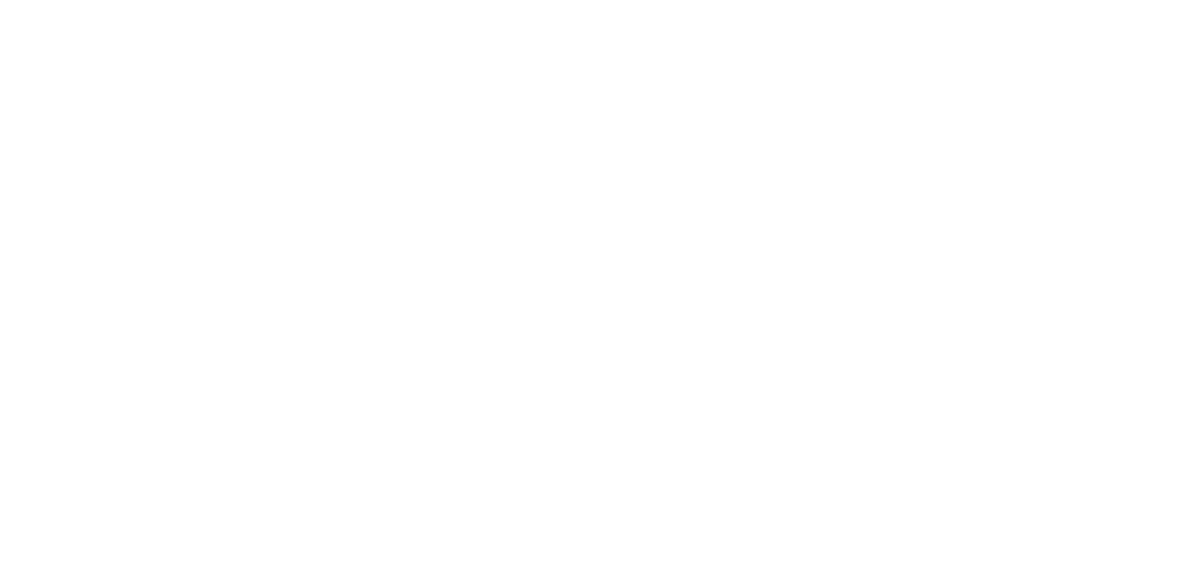 click on "Wardrobe Closets" at bounding box center [145, -2963] 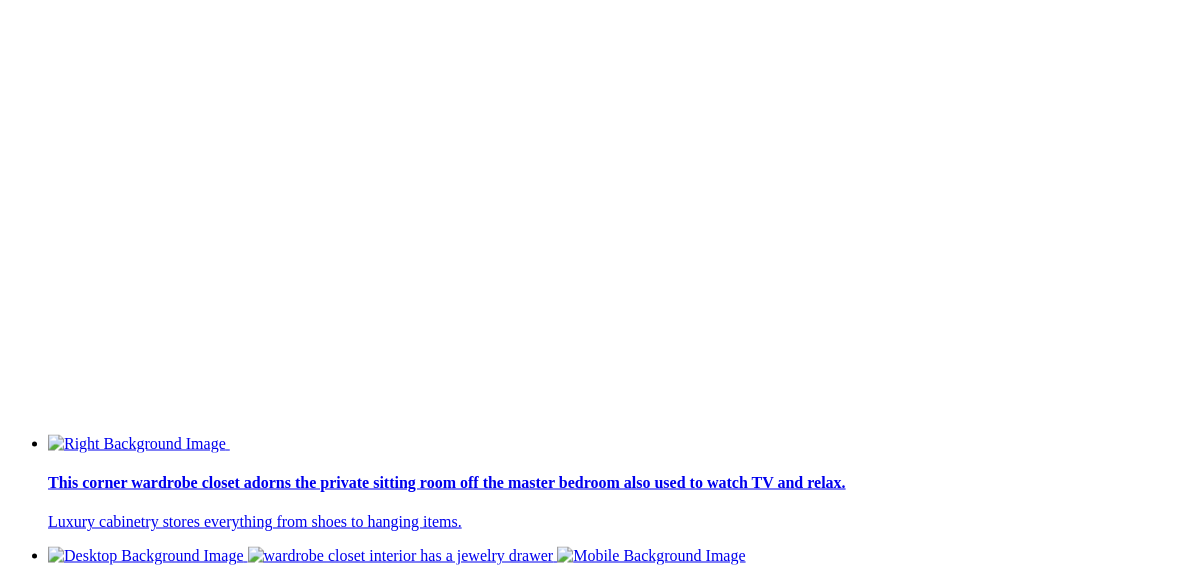 scroll, scrollTop: 4284, scrollLeft: 0, axis: vertical 